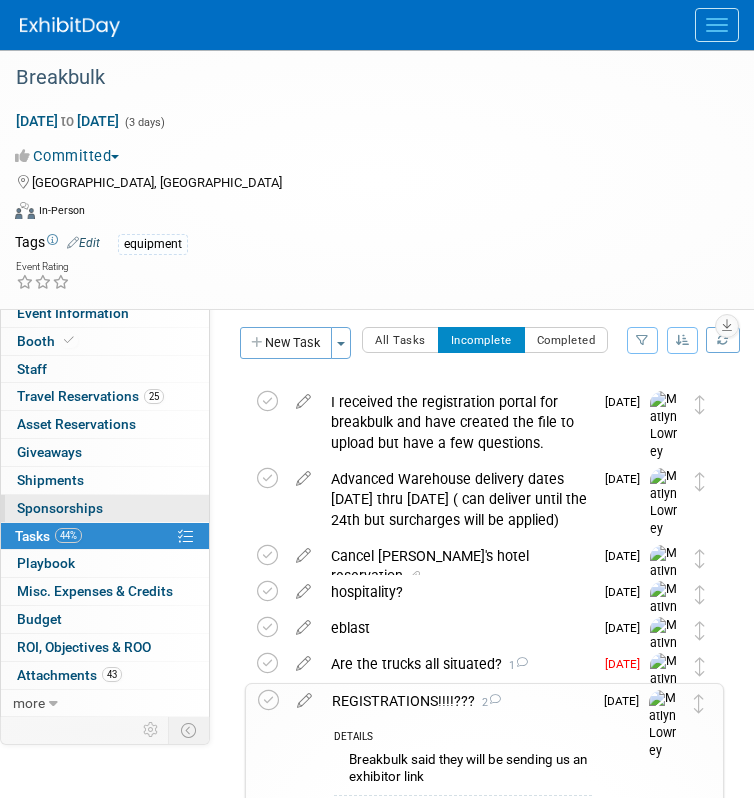 scroll, scrollTop: 574, scrollLeft: 0, axis: vertical 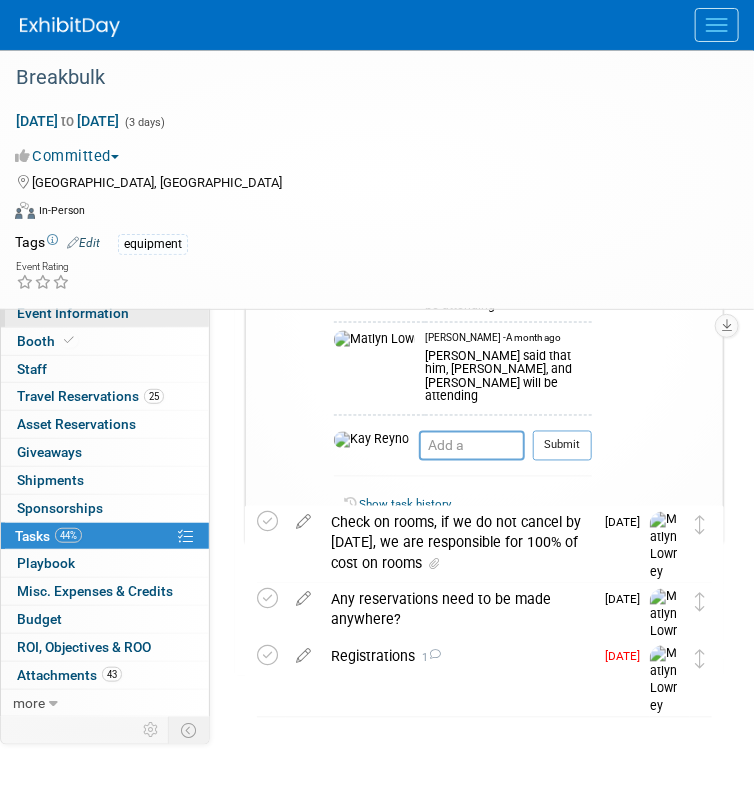click on "Event Information" at bounding box center [73, 313] 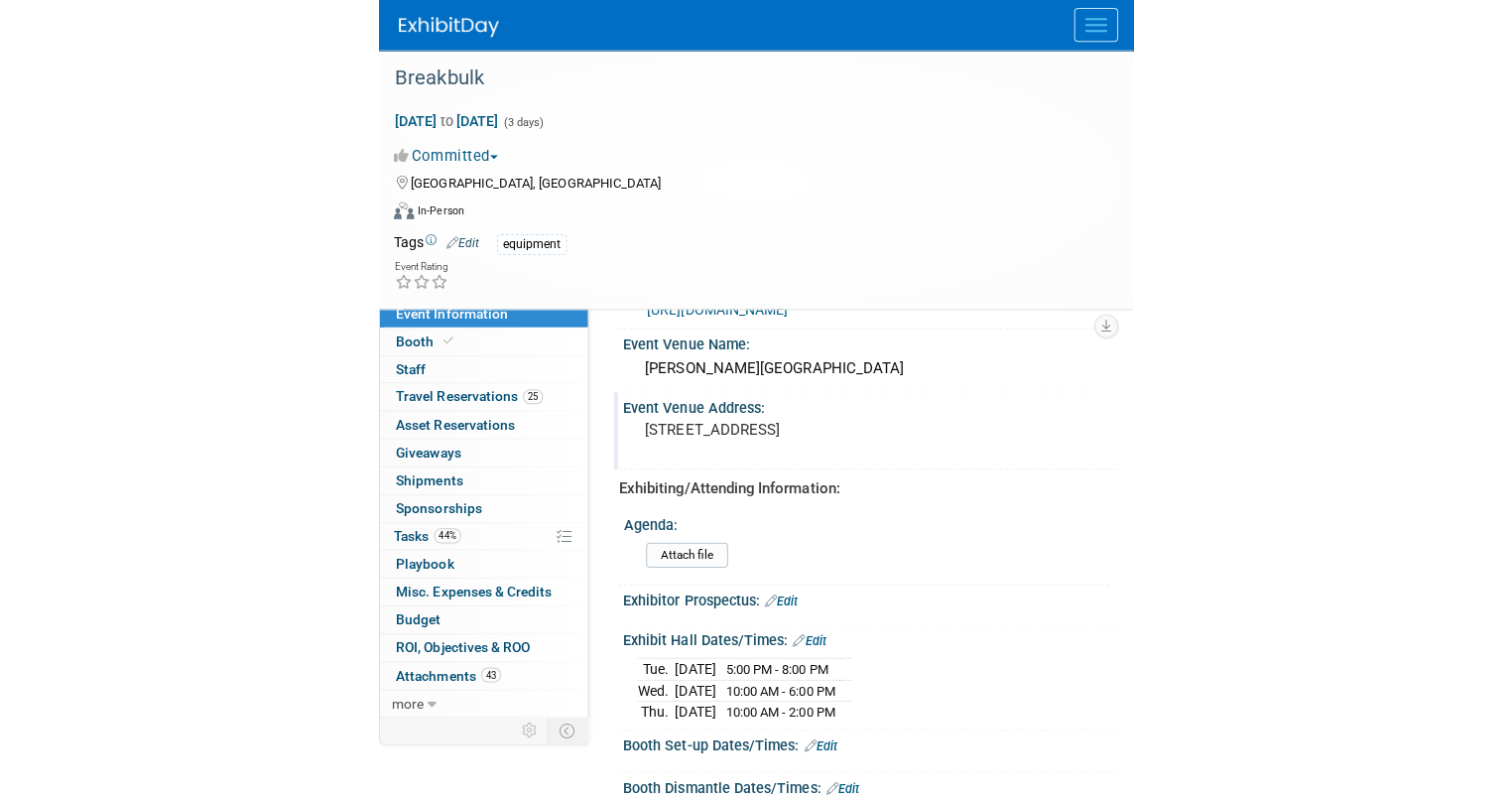 scroll, scrollTop: 556, scrollLeft: 0, axis: vertical 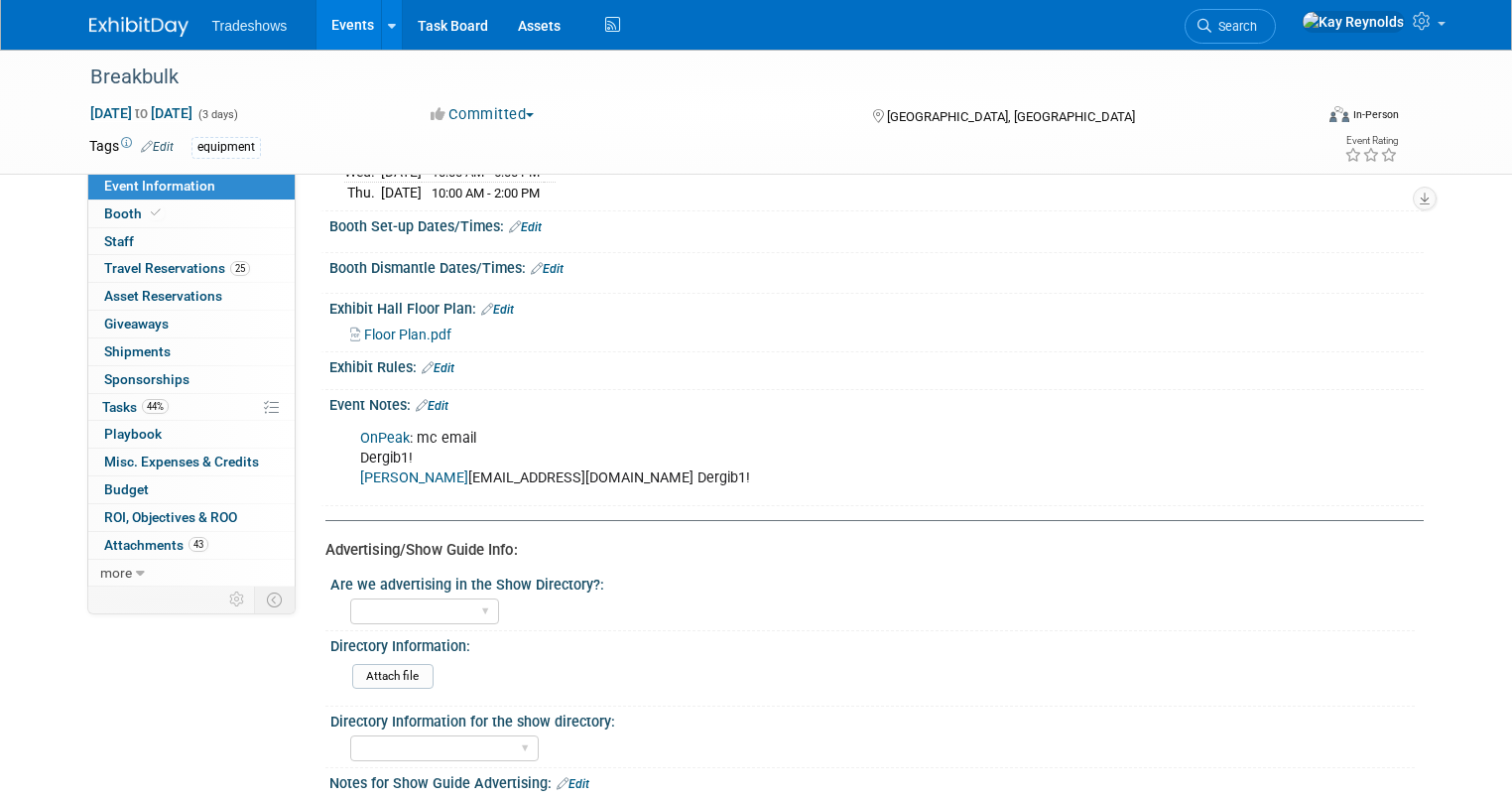 click on "Edit" at bounding box center (432, 406) 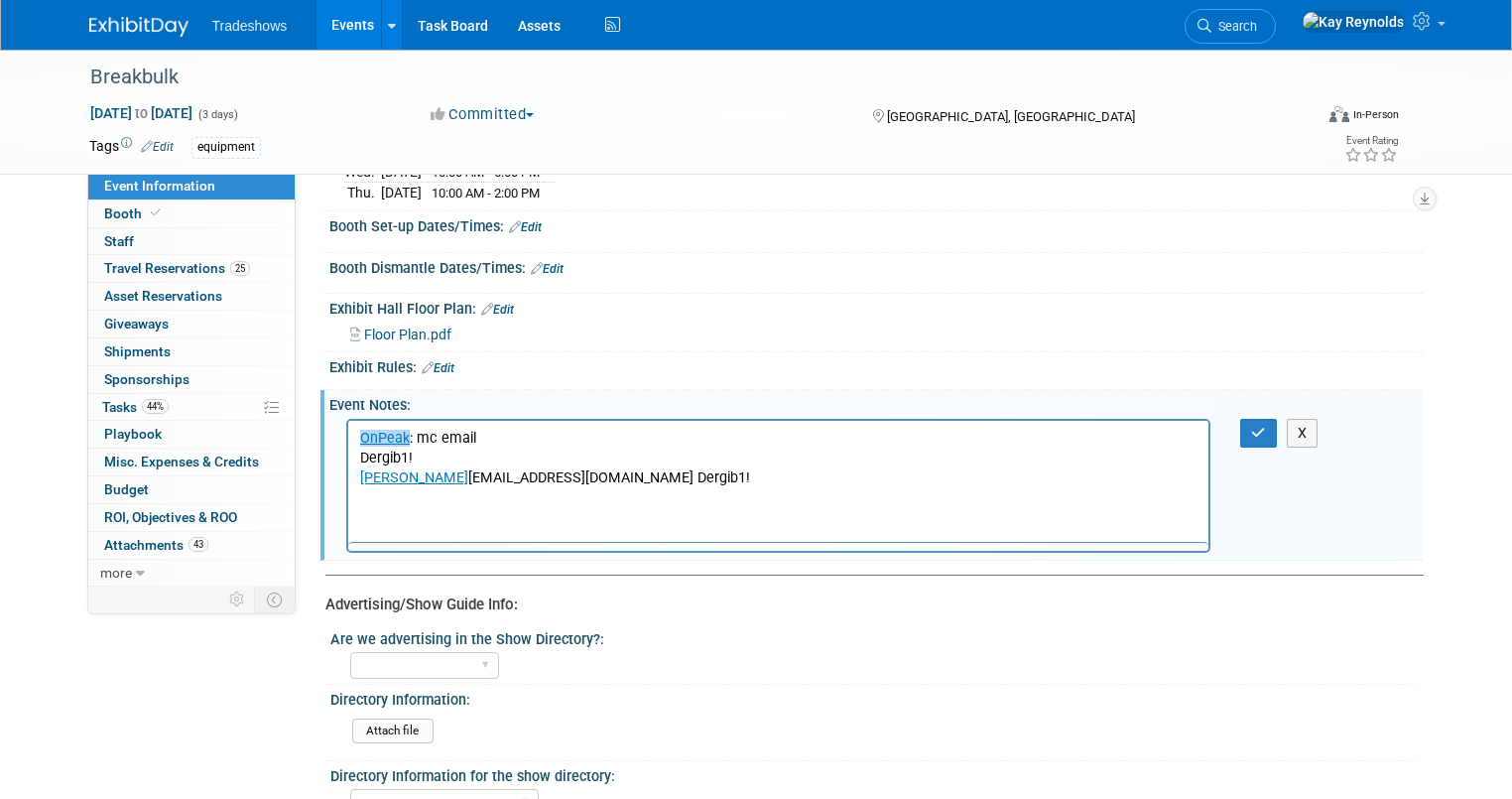 scroll, scrollTop: 0, scrollLeft: 0, axis: both 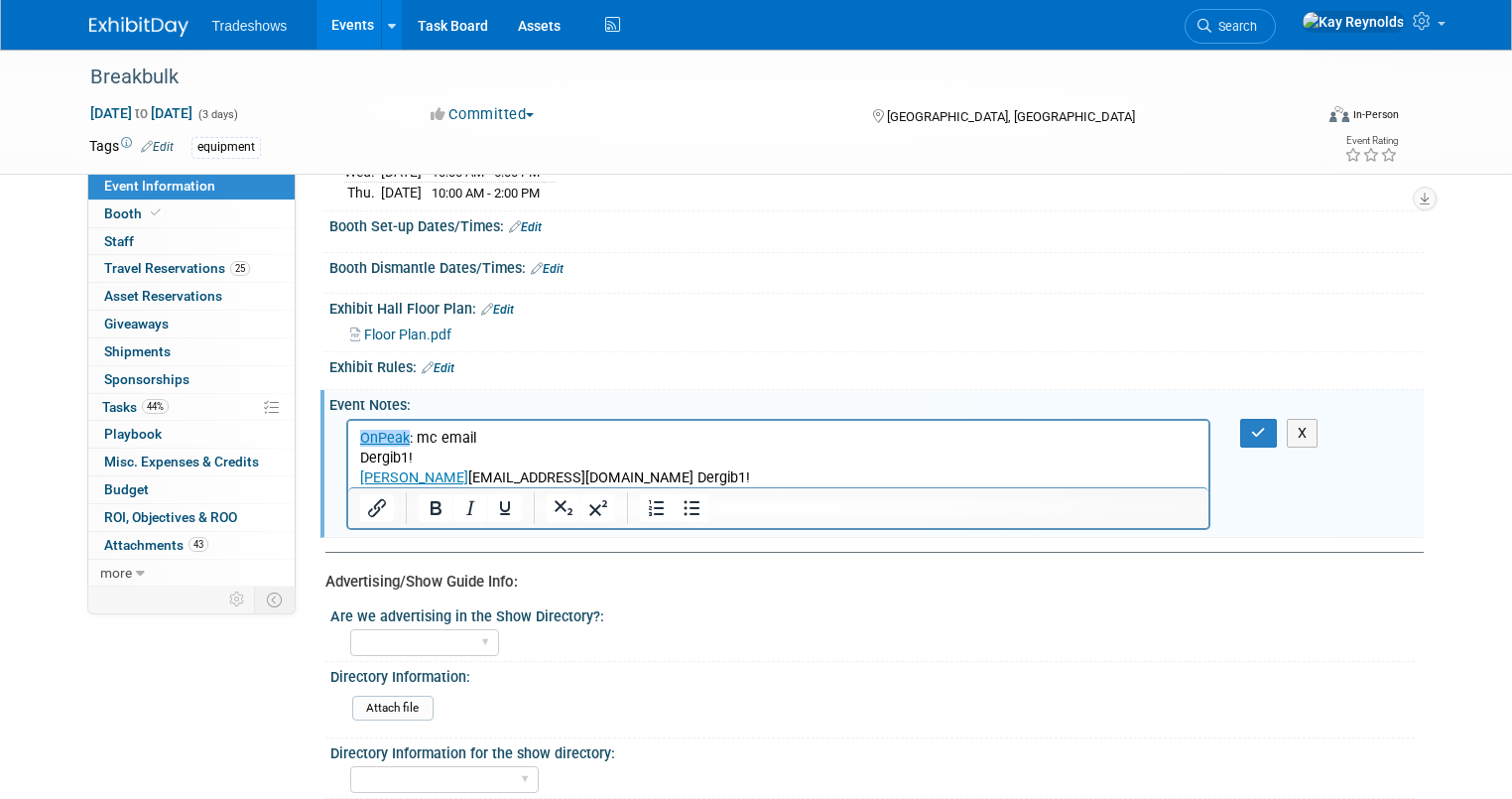 click on "﻿OnPeak : mc email Dergib1! [PERSON_NAME]  [EMAIL_ADDRESS][DOMAIN_NAME] Dergib1!" at bounding box center [778, 458] 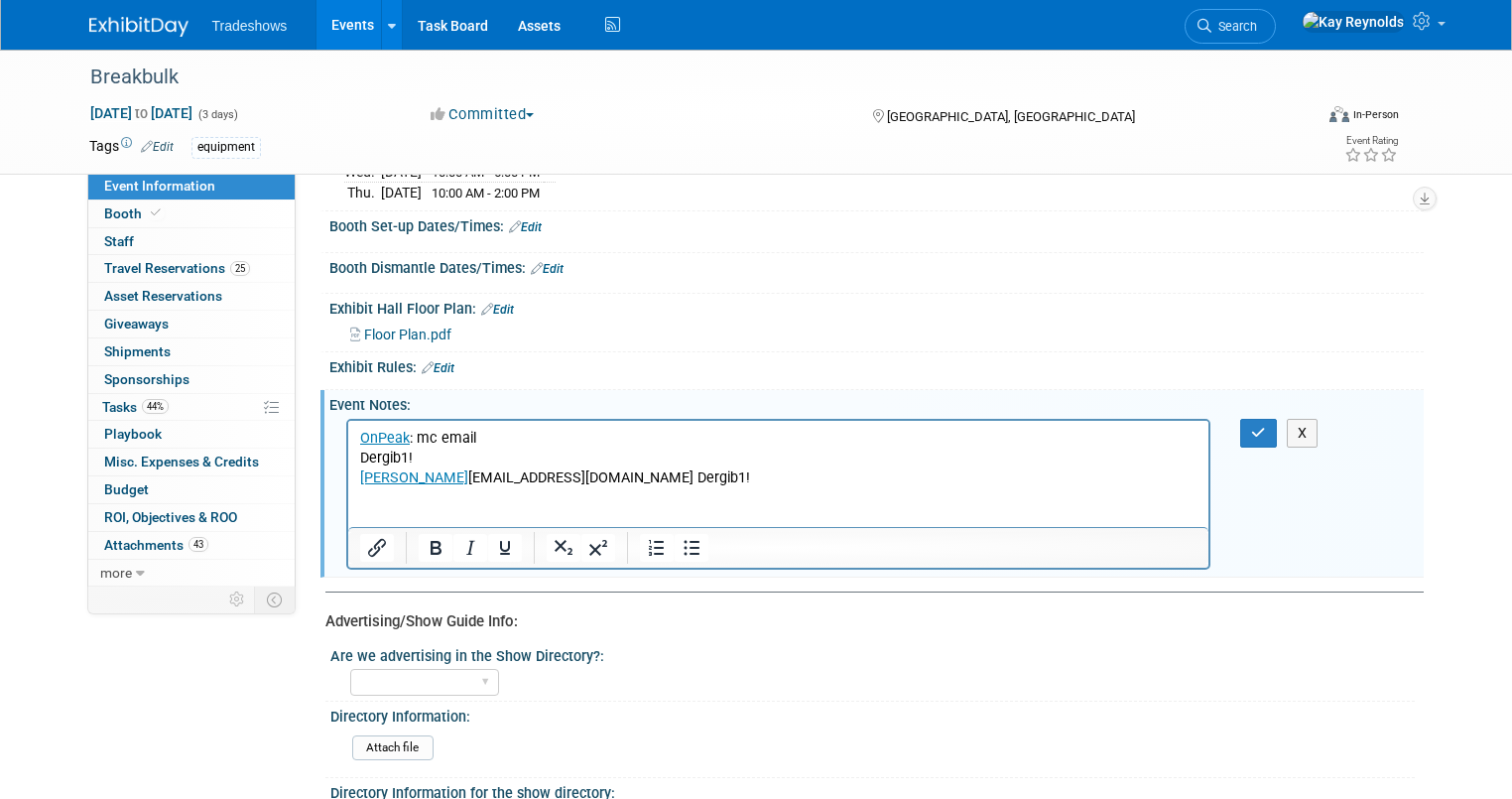 type 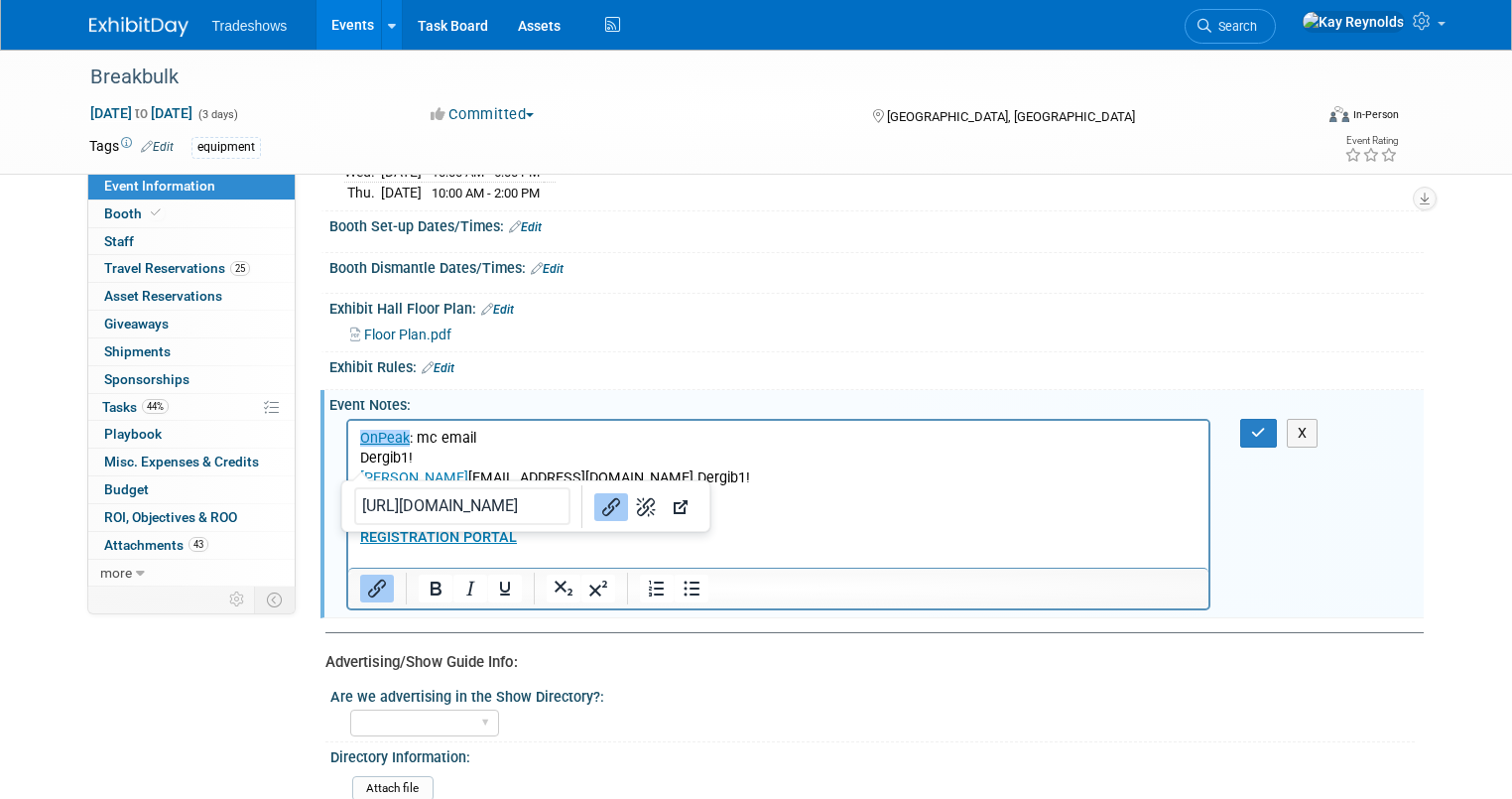 scroll, scrollTop: 0, scrollLeft: 0, axis: both 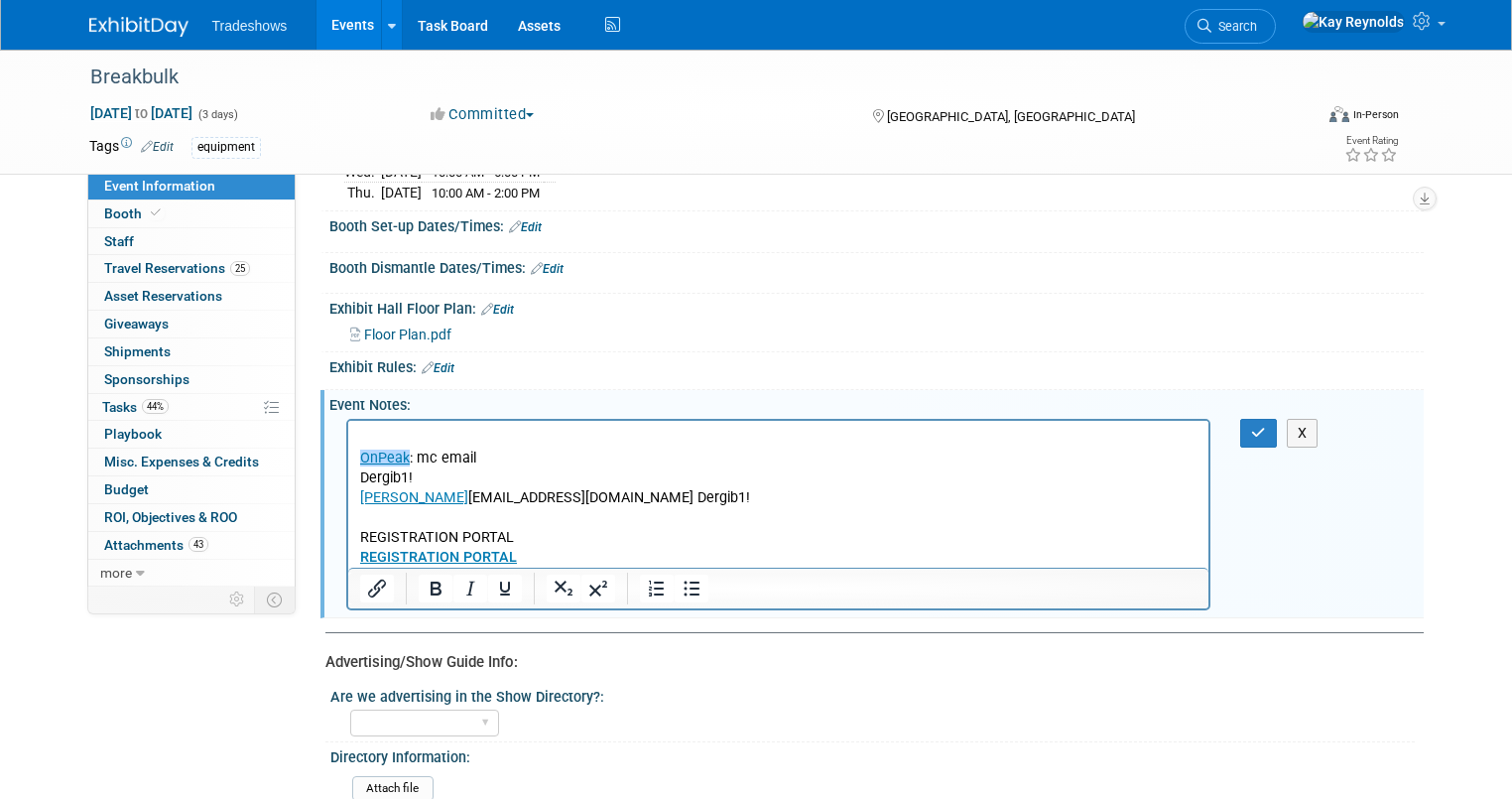 click on "REGISTRATION PORTAL" at bounding box center (778, 537) 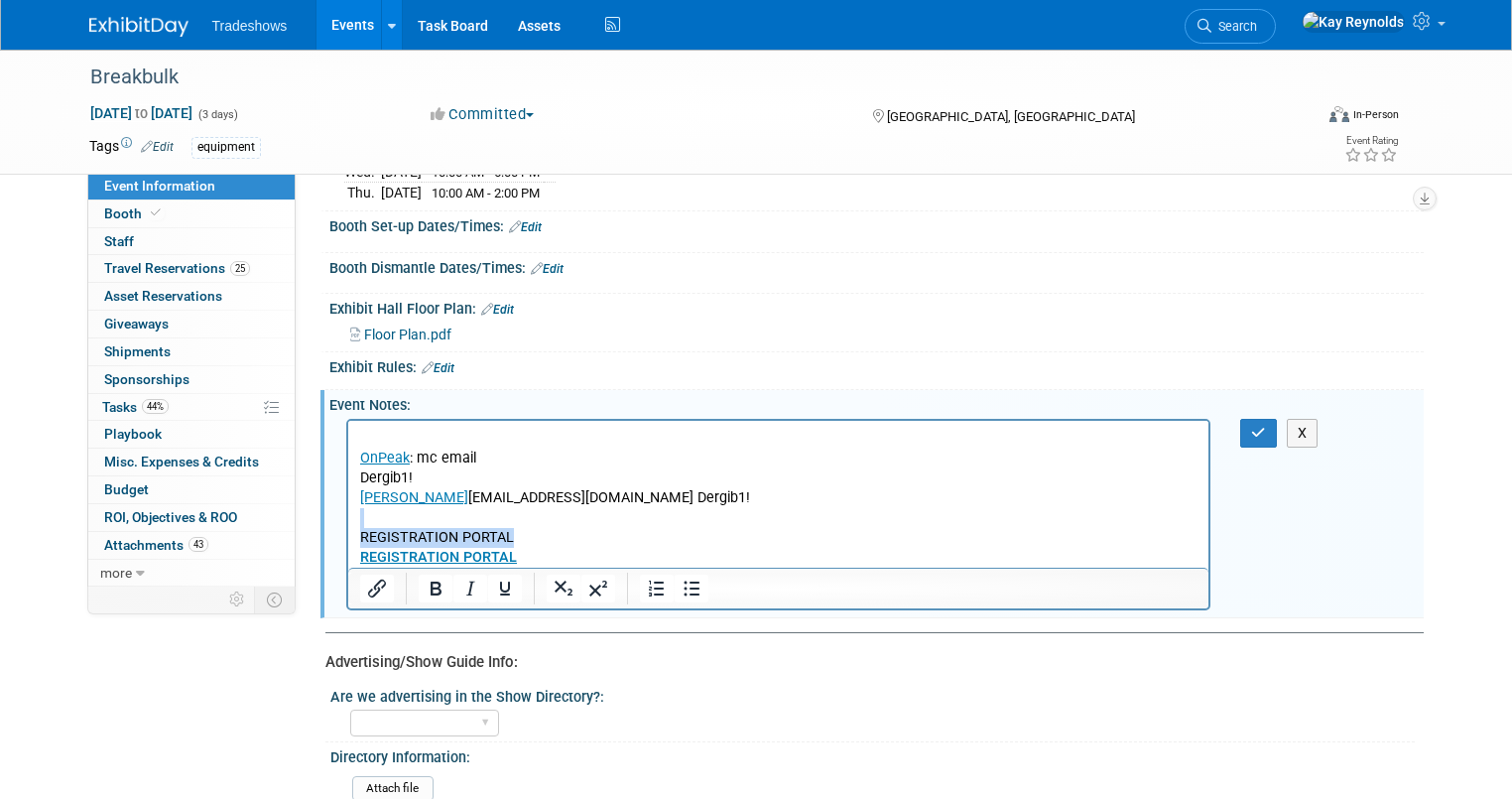 drag, startPoint x: 523, startPoint y: 531, endPoint x: 394, endPoint y: 520, distance: 129.46814 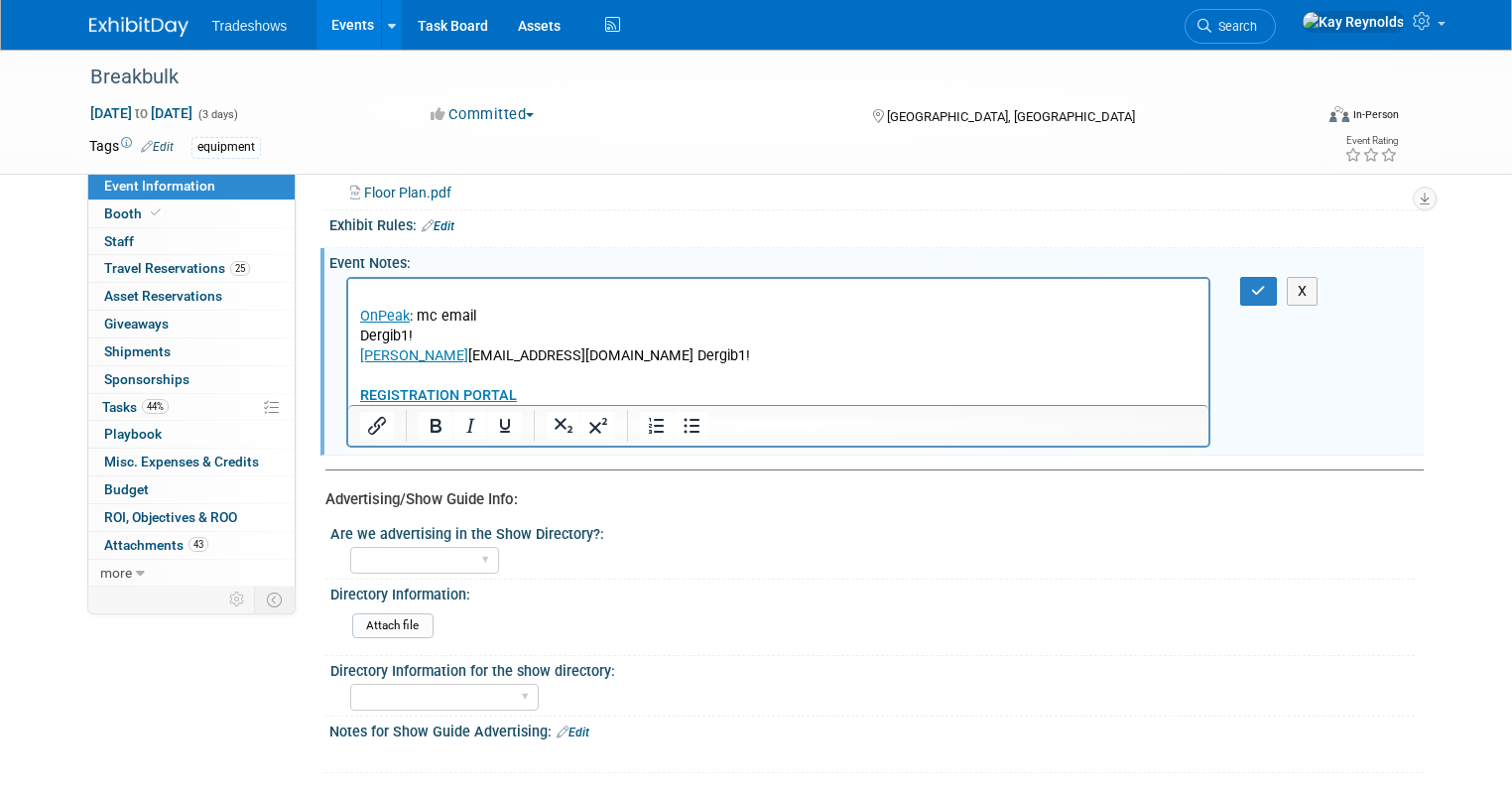 scroll, scrollTop: 1017, scrollLeft: 0, axis: vertical 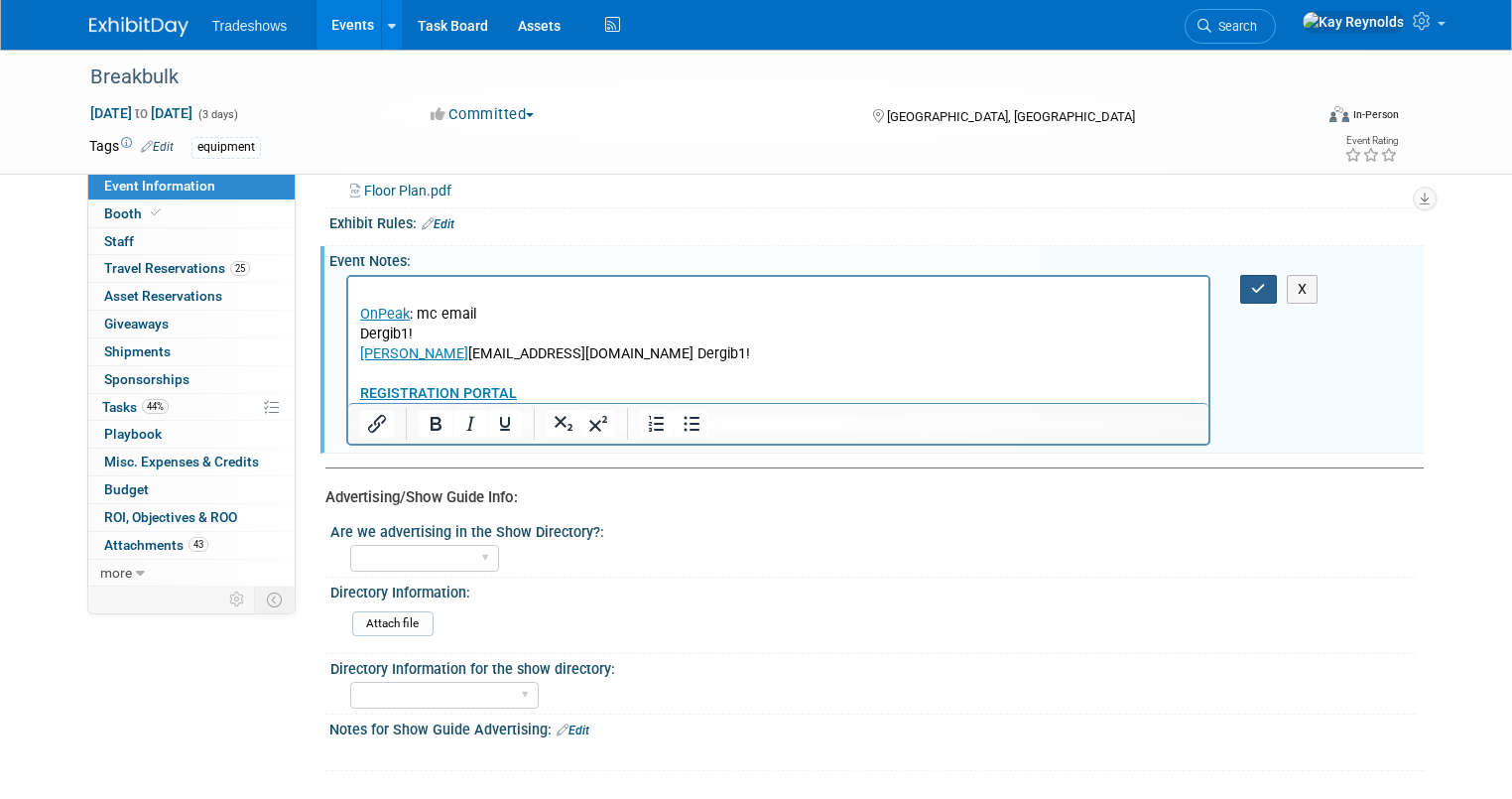 click at bounding box center (1258, 289) 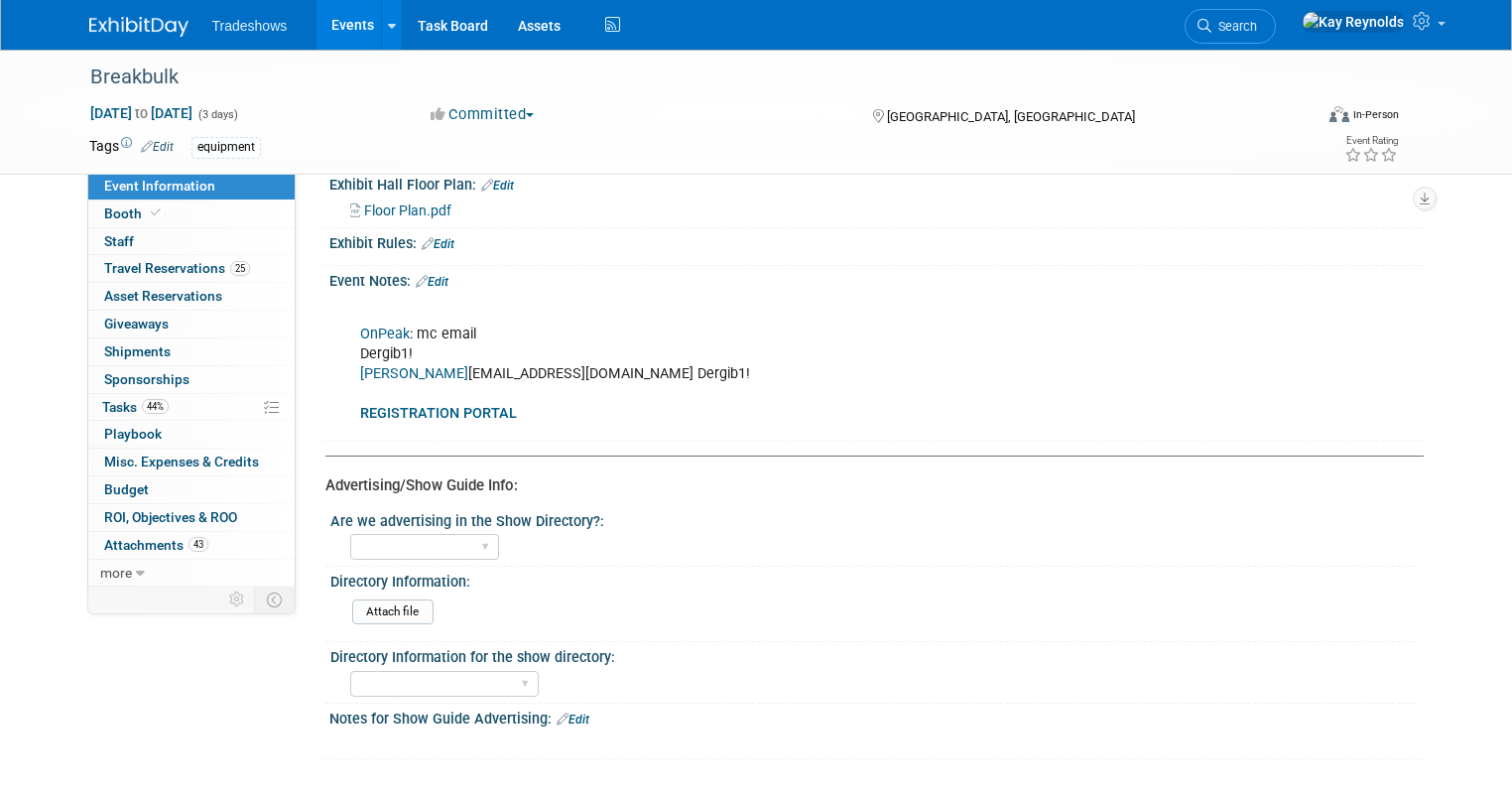 scroll, scrollTop: 987, scrollLeft: 0, axis: vertical 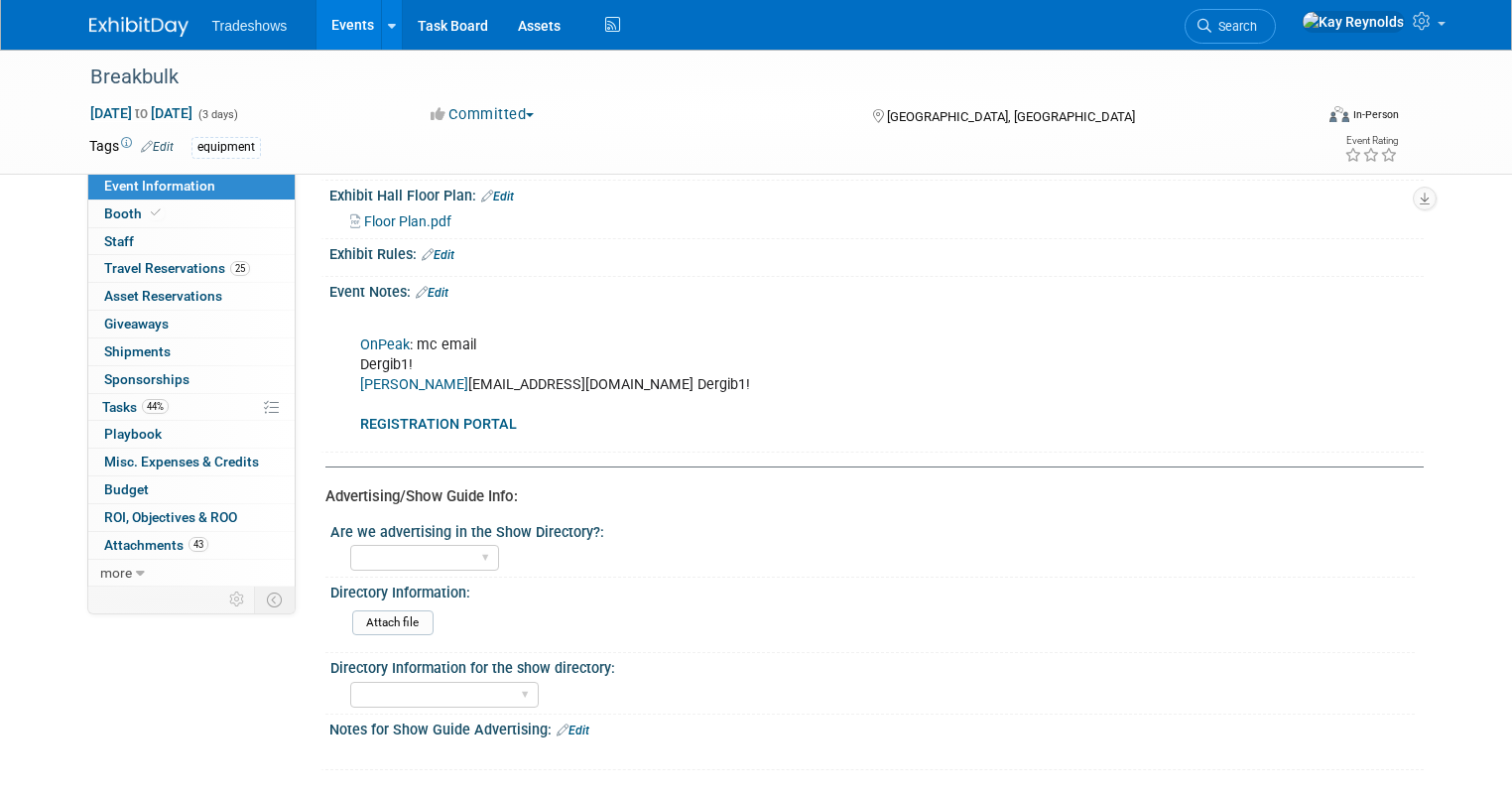 drag, startPoint x: 370, startPoint y: 411, endPoint x: 346, endPoint y: 445, distance: 41.617304 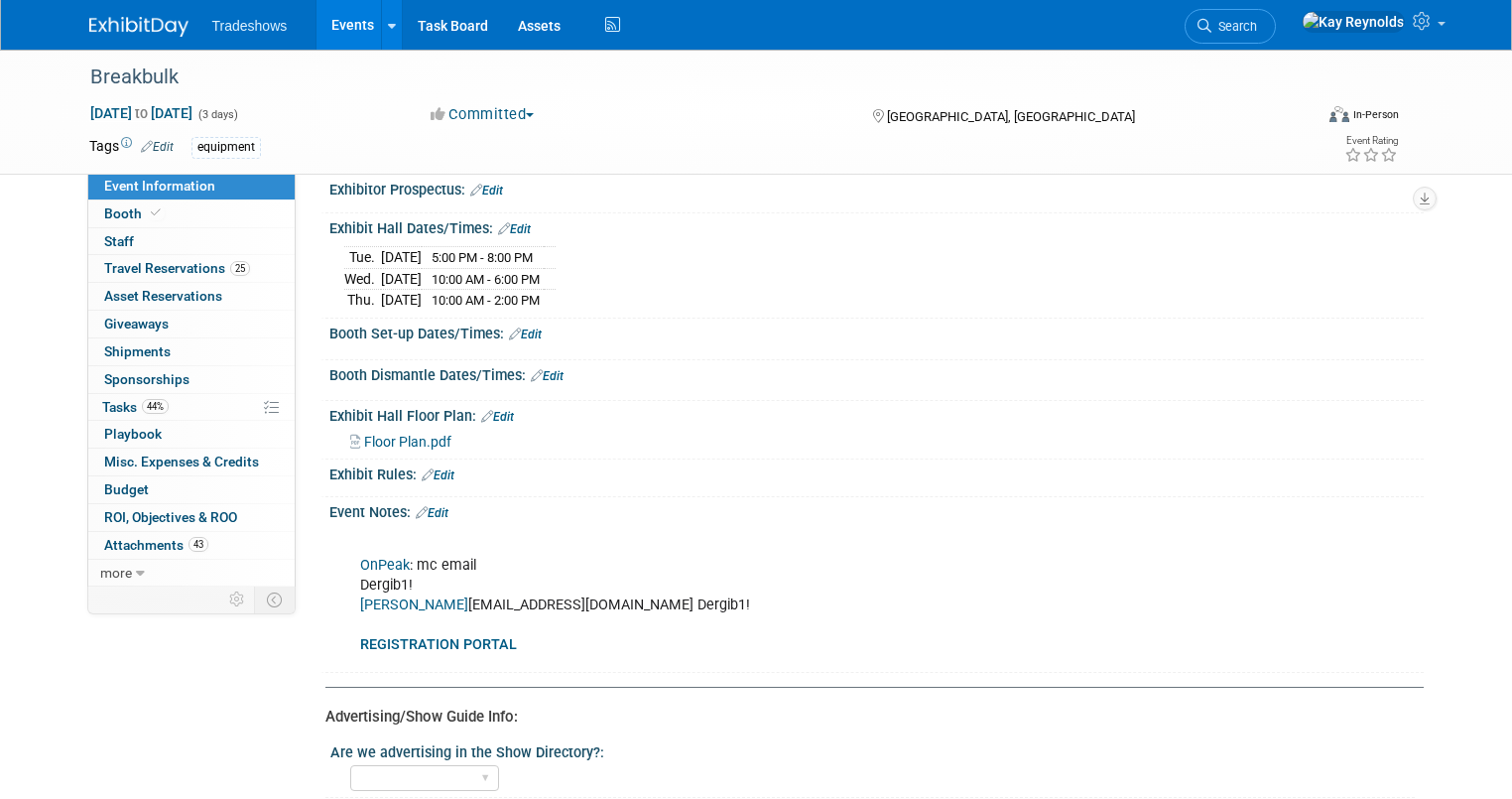 scroll, scrollTop: 748, scrollLeft: 0, axis: vertical 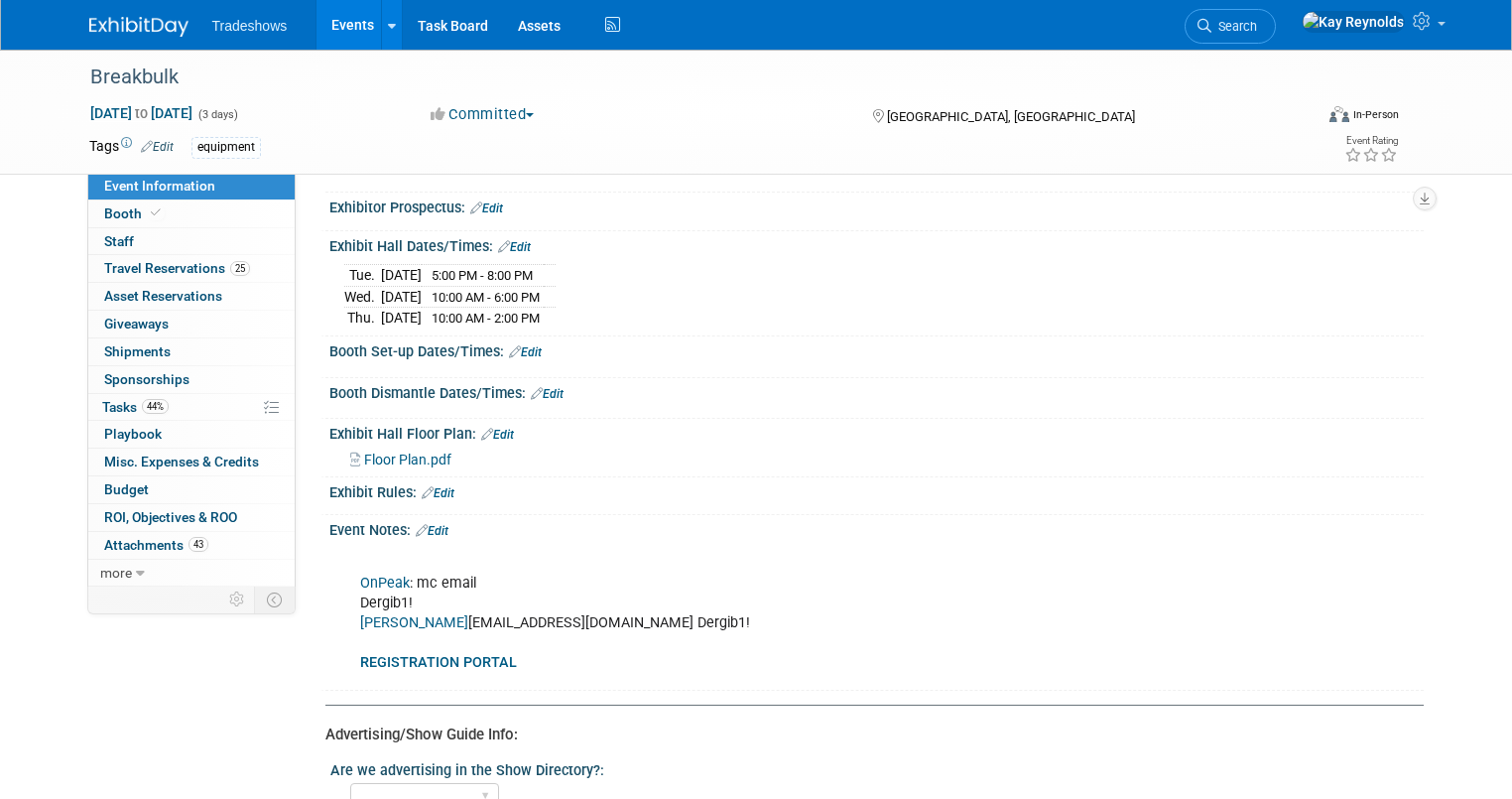 click on "REGISTRATION PORTAL" at bounding box center [439, 662] 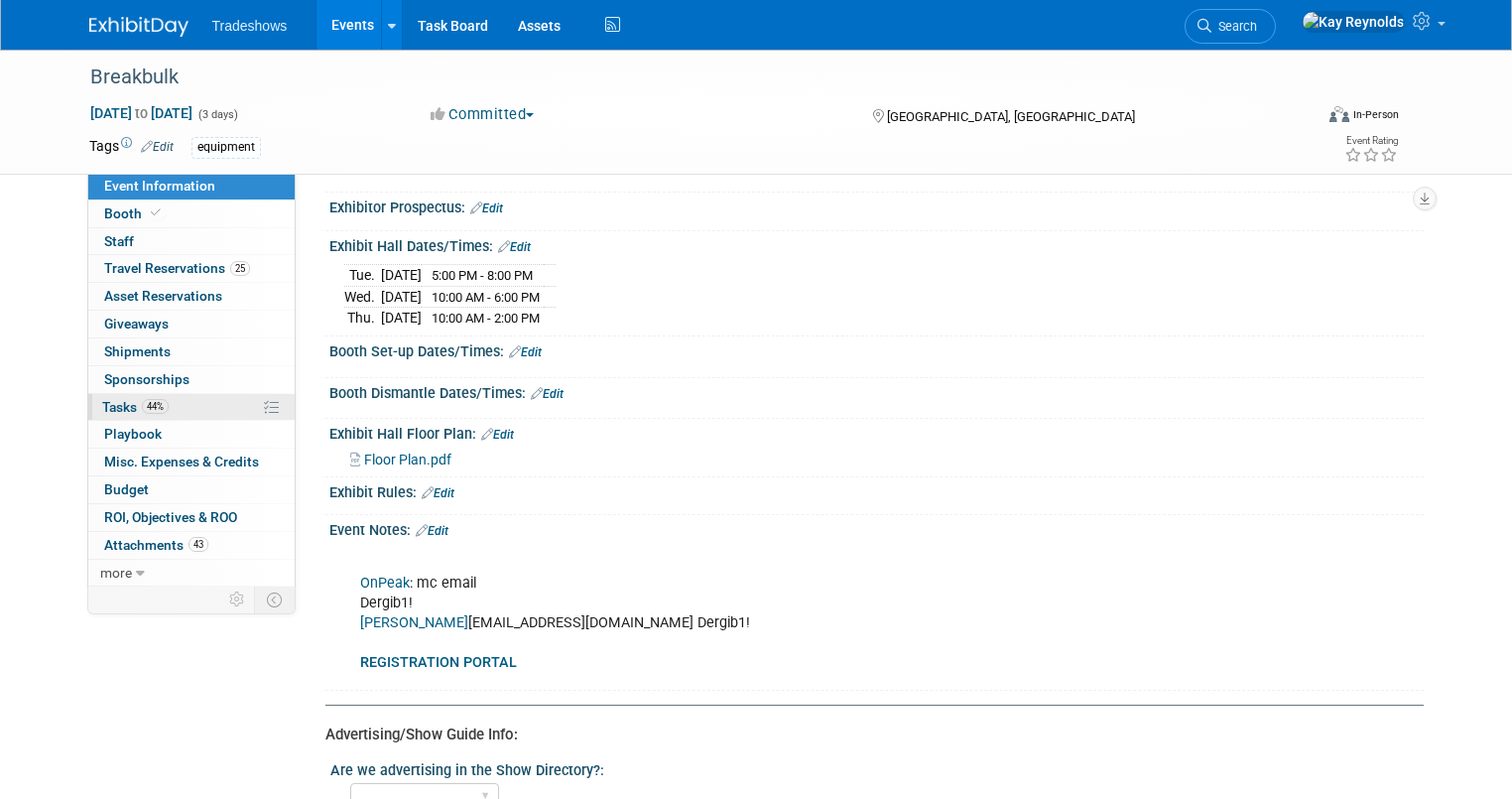 click on "44%
Tasks 44%" at bounding box center (191, 407) 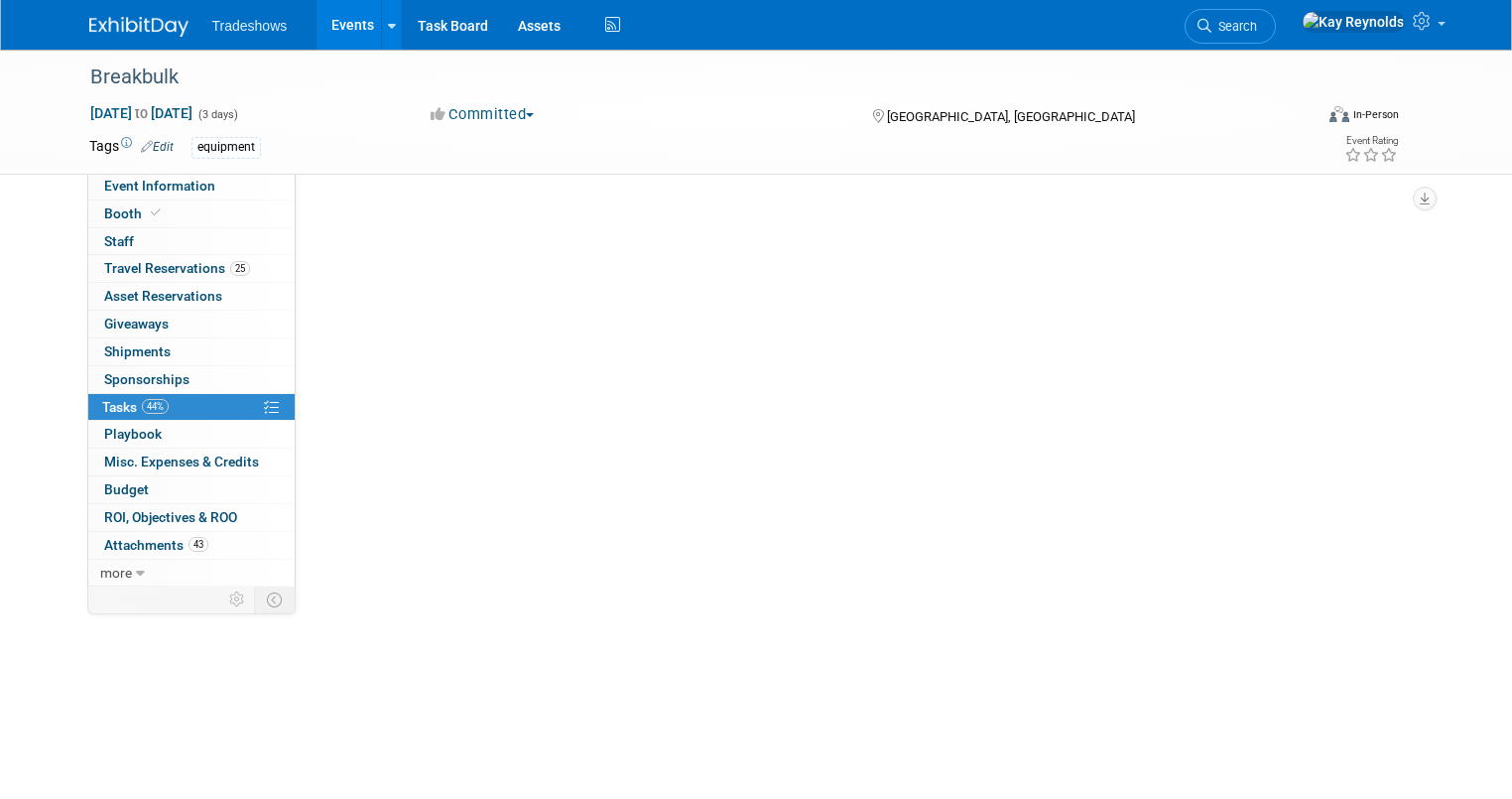 scroll, scrollTop: 0, scrollLeft: 0, axis: both 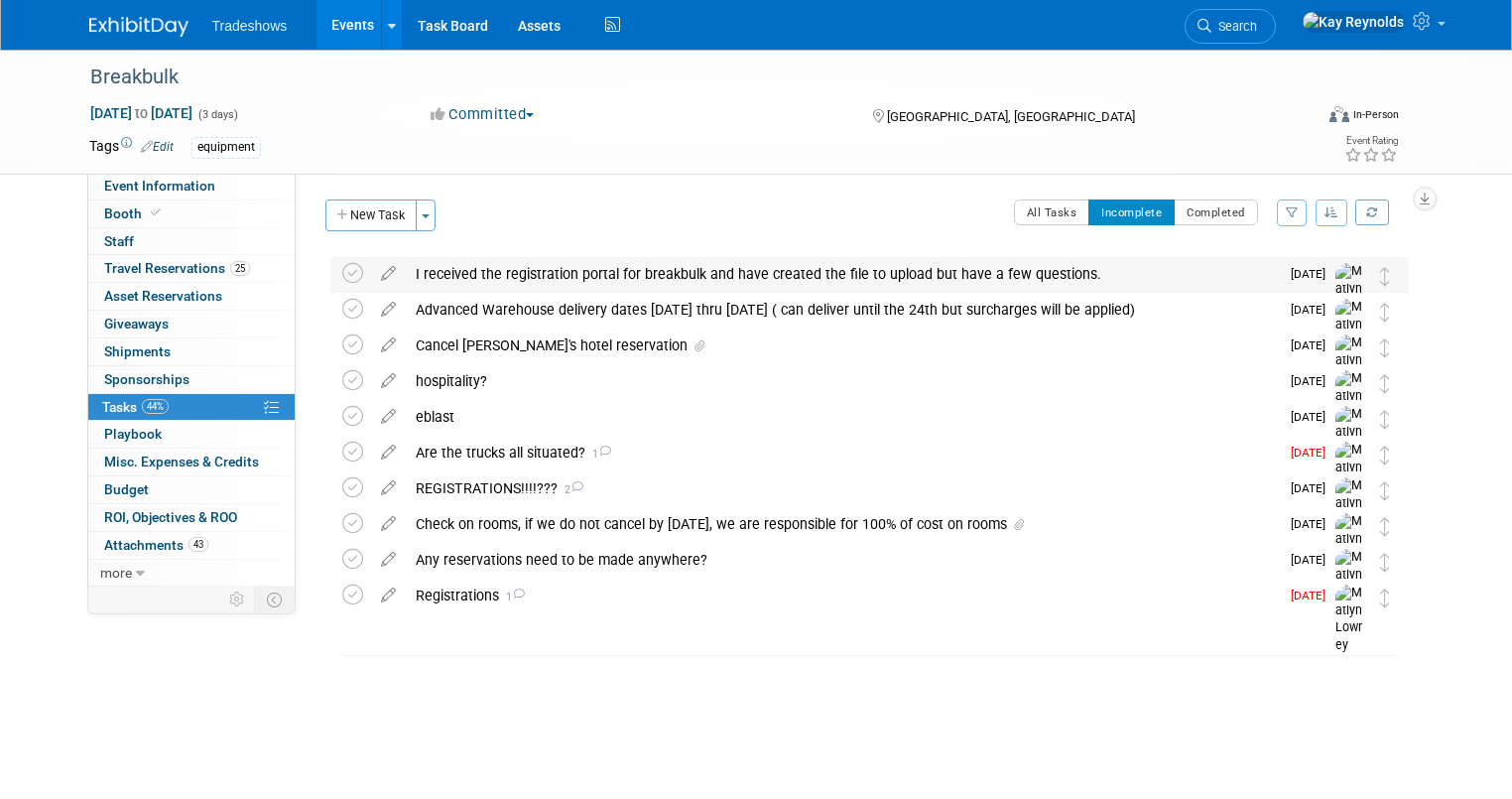 click on "I received the registration portal for breakbulk and have created the file to upload but have a few questions." at bounding box center (842, 274) 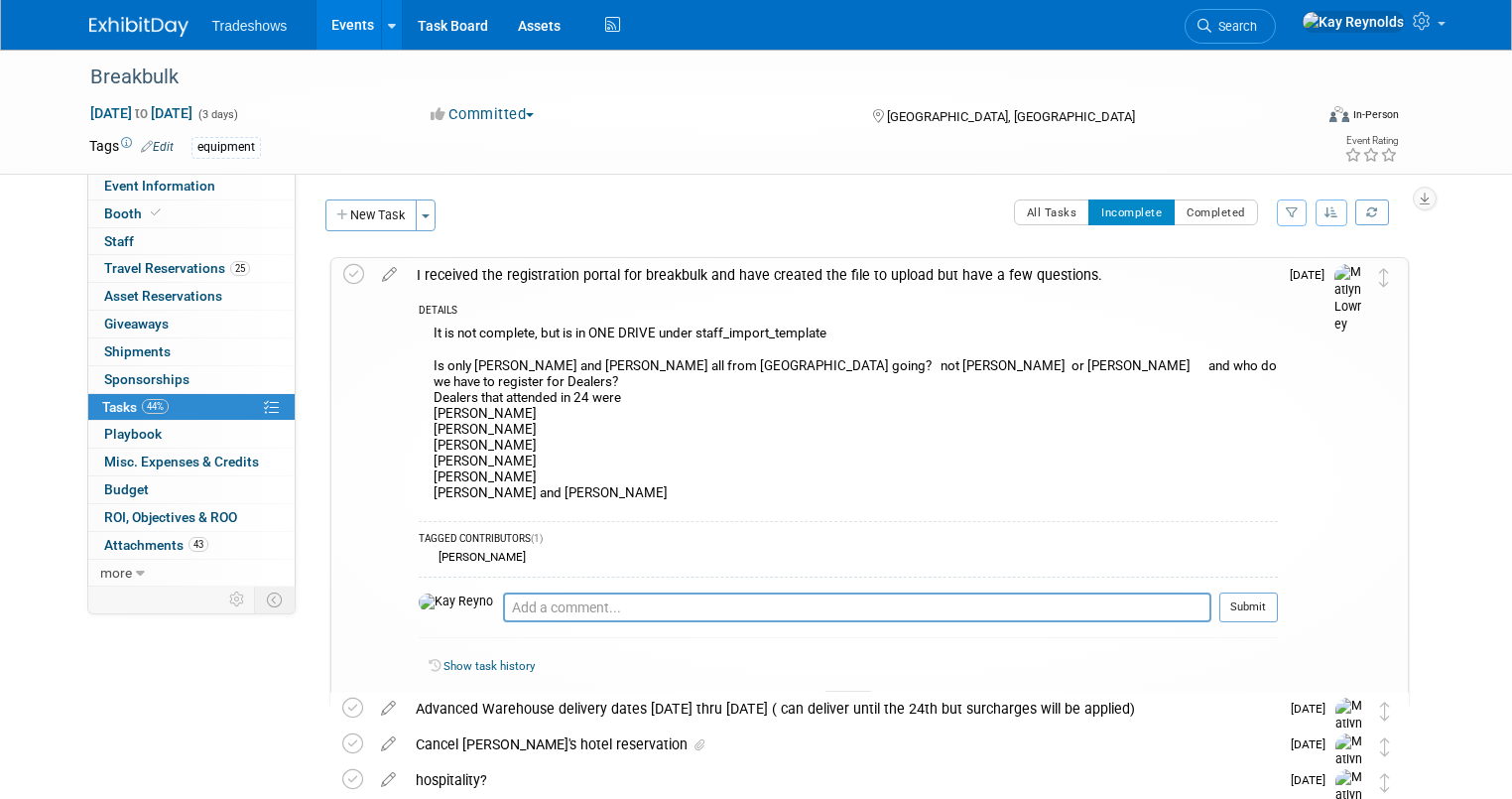click on "It is not complete, but is in ONE DRIVE under staff_import_template Is only Ben and Ferndinand all from [GEOGRAPHIC_DATA] going?   not [PERSON_NAME]  or [PERSON_NAME]      and who do we have to register for Dealers?  [PERSON_NAME] that attended in 24 were [PERSON_NAME] [PERSON_NAME] [PERSON_NAME] [PERSON_NAME] [PERSON_NAME] [PERSON_NAME] and [PERSON_NAME]" at bounding box center [848, 416] 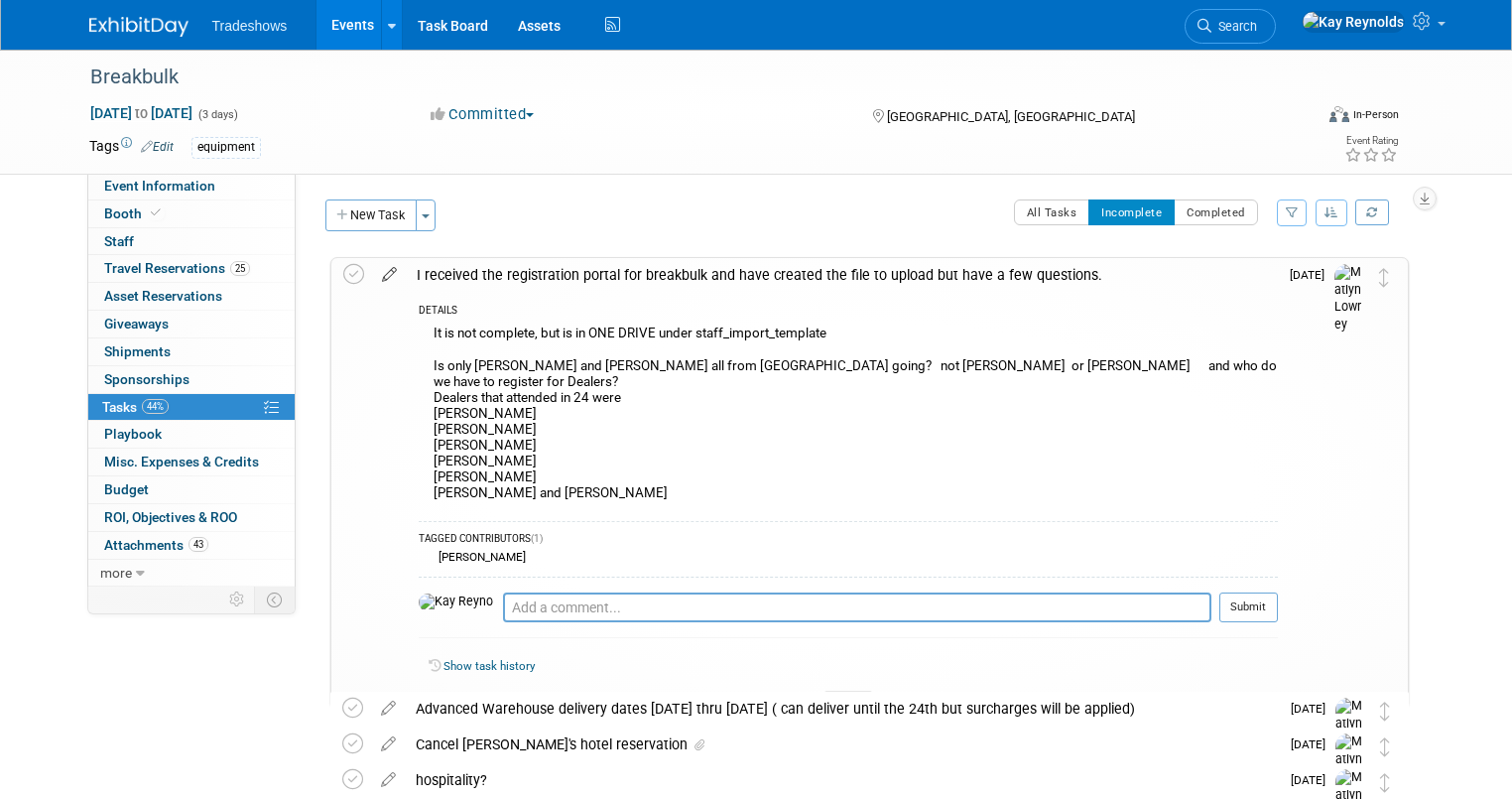 click at bounding box center (389, 270) 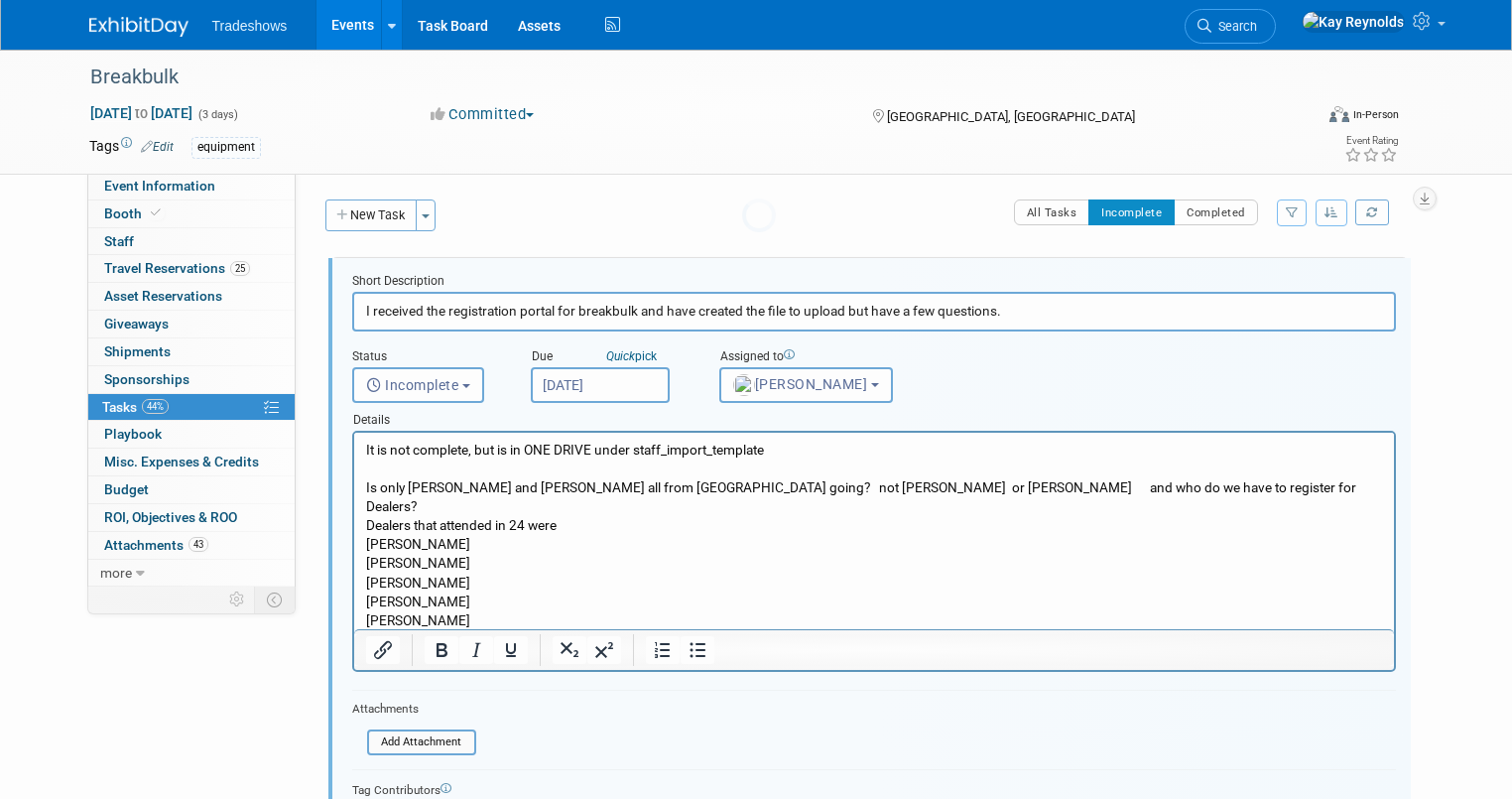scroll, scrollTop: 0, scrollLeft: 0, axis: both 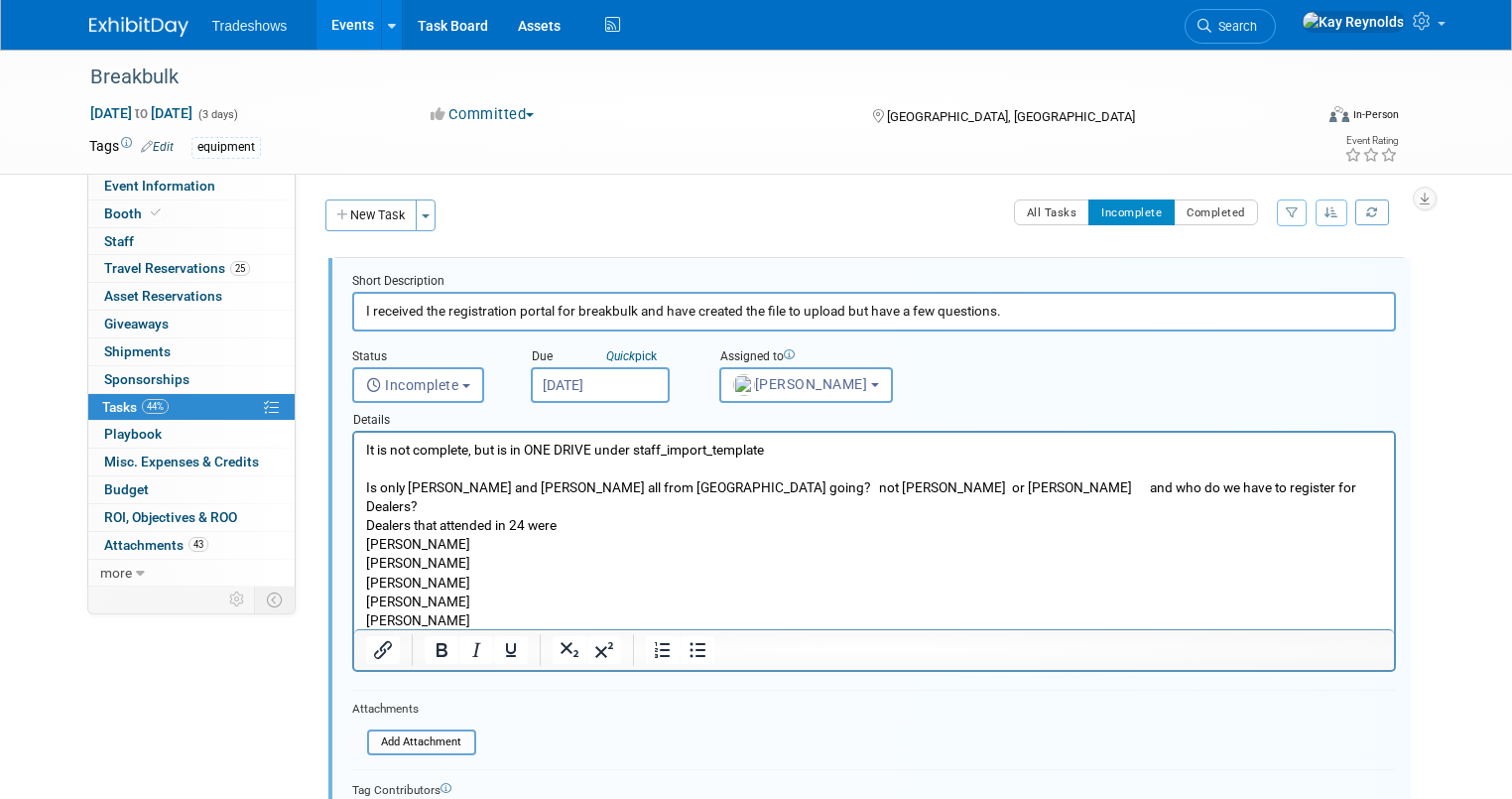 click on "It is not complete, but is in ONE DRIVE under staff_import_template Is only Ben and Ferndinand all from [GEOGRAPHIC_DATA] going?   not [PERSON_NAME]  or [PERSON_NAME]      and who do we have to register for Dealers?  [PERSON_NAME] that attended in 24 were [PERSON_NAME] [PERSON_NAME] [PERSON_NAME] [PERSON_NAME] [PERSON_NAME] [PERSON_NAME] and [PERSON_NAME]" at bounding box center (873, 545) 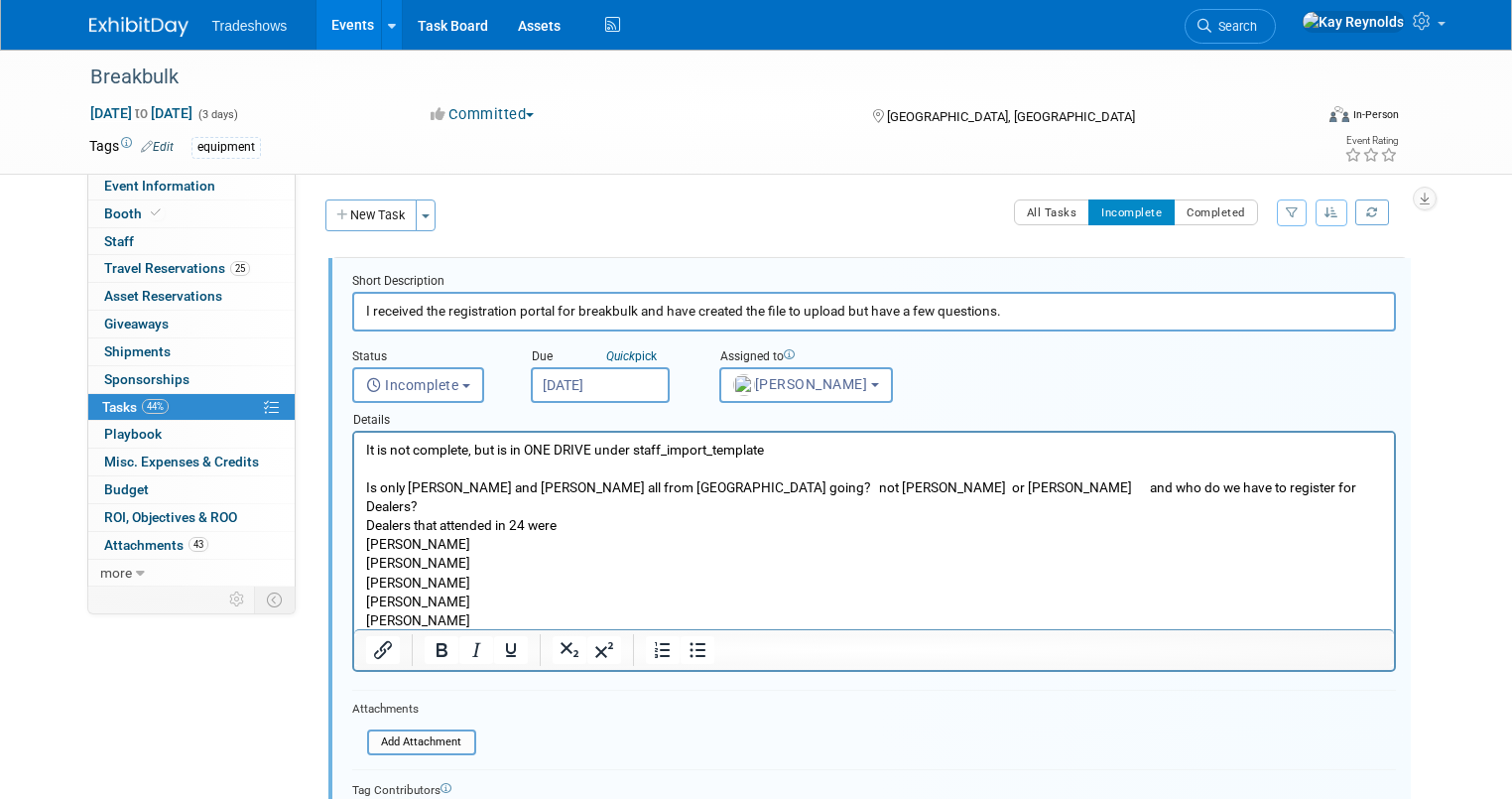 type 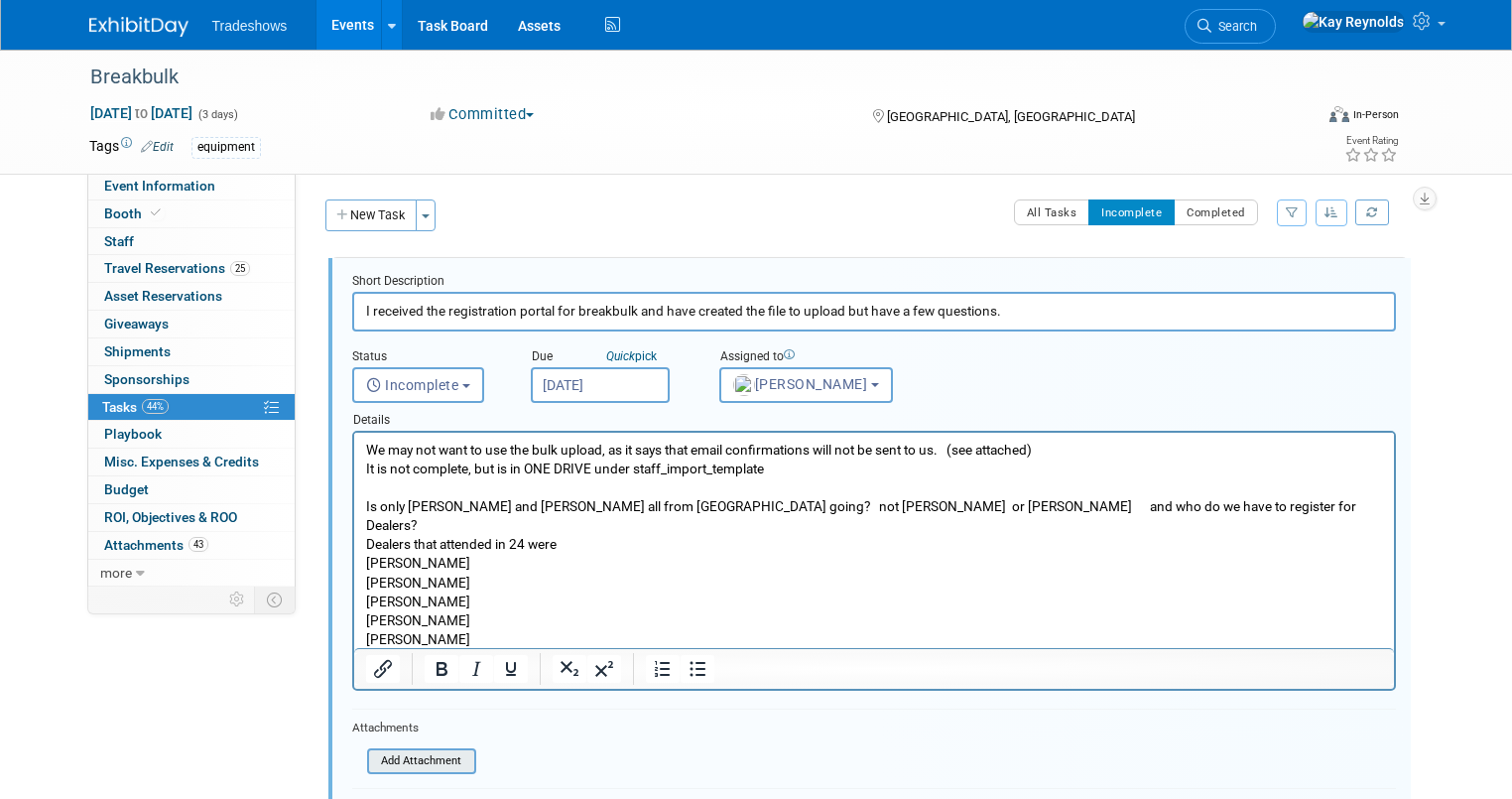 click at bounding box center (373, 761) 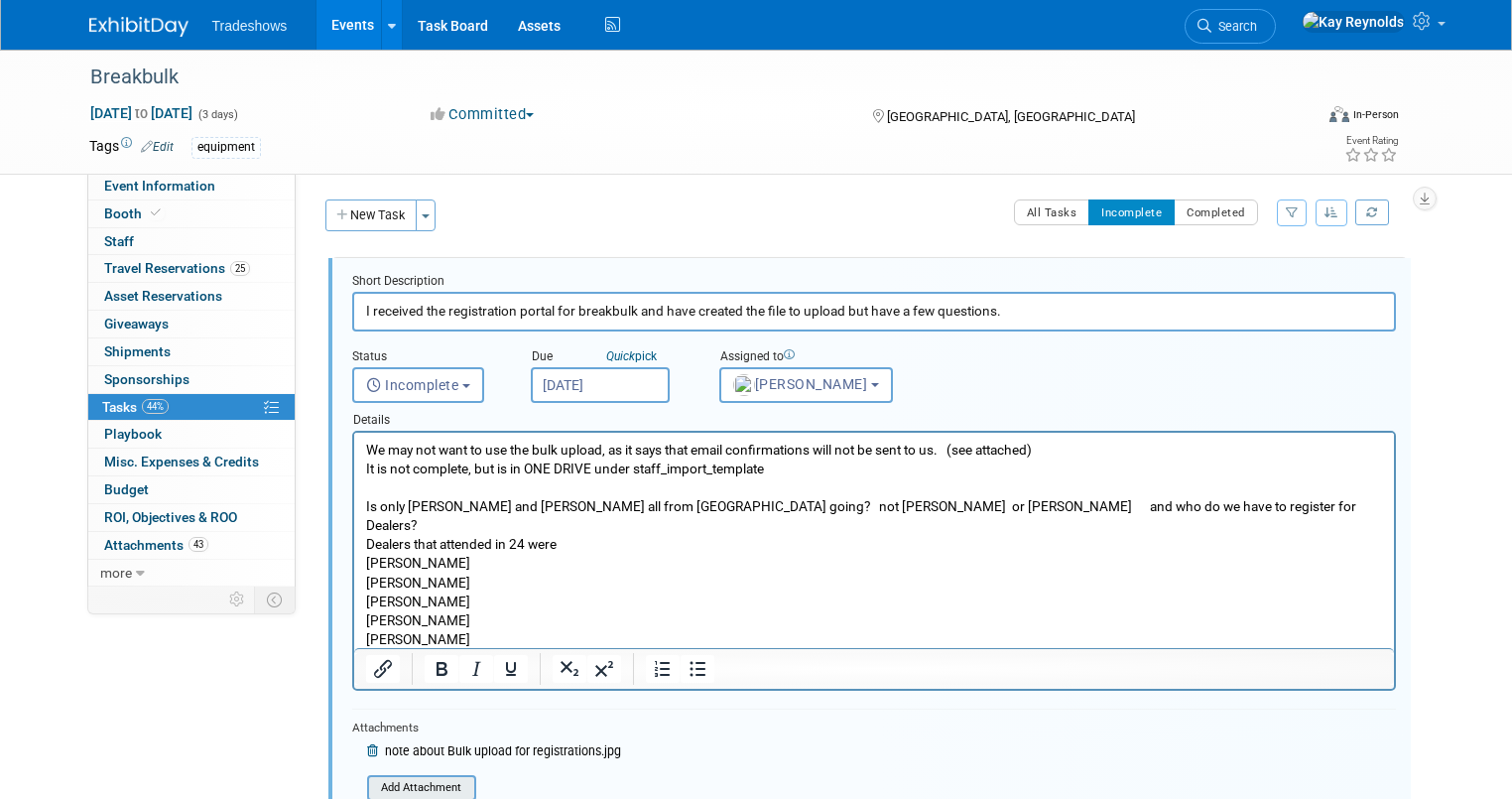 click at bounding box center [373, 788] 